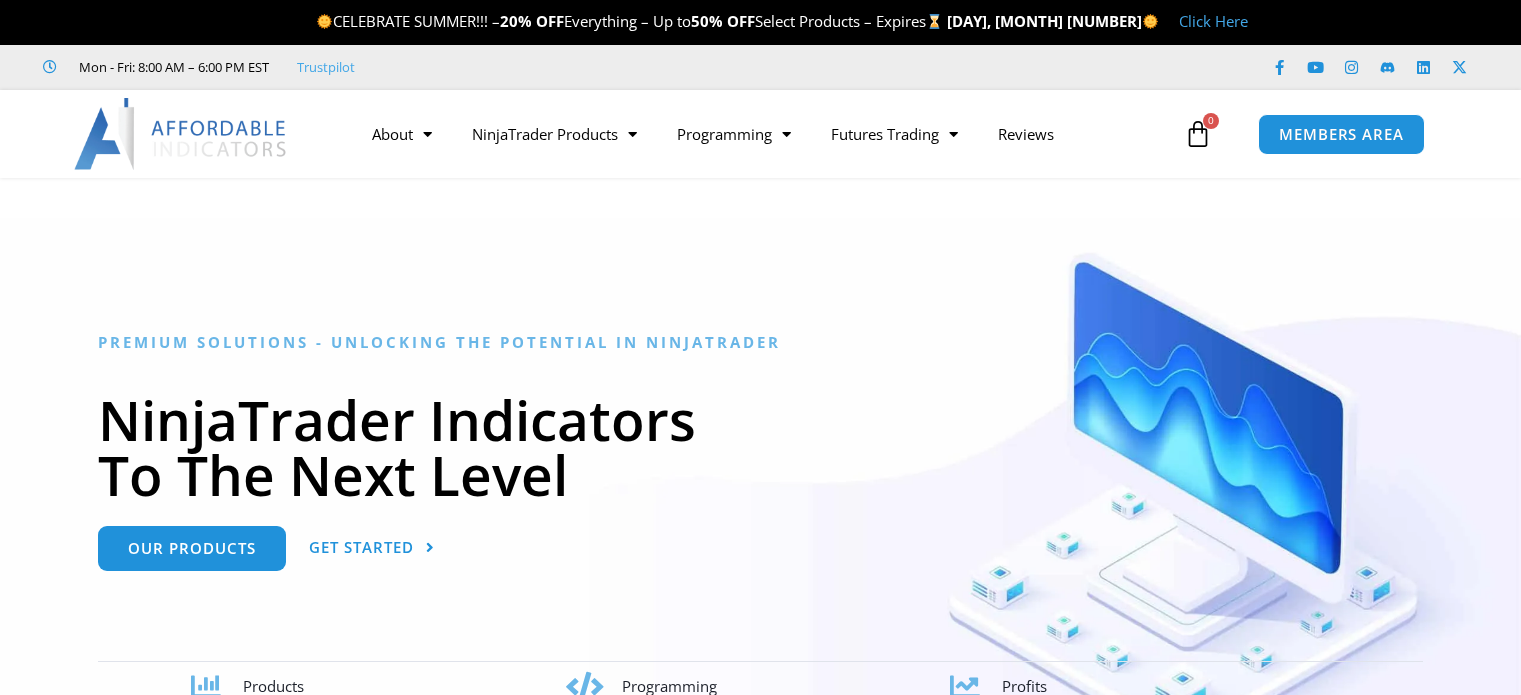 scroll, scrollTop: 37, scrollLeft: 0, axis: vertical 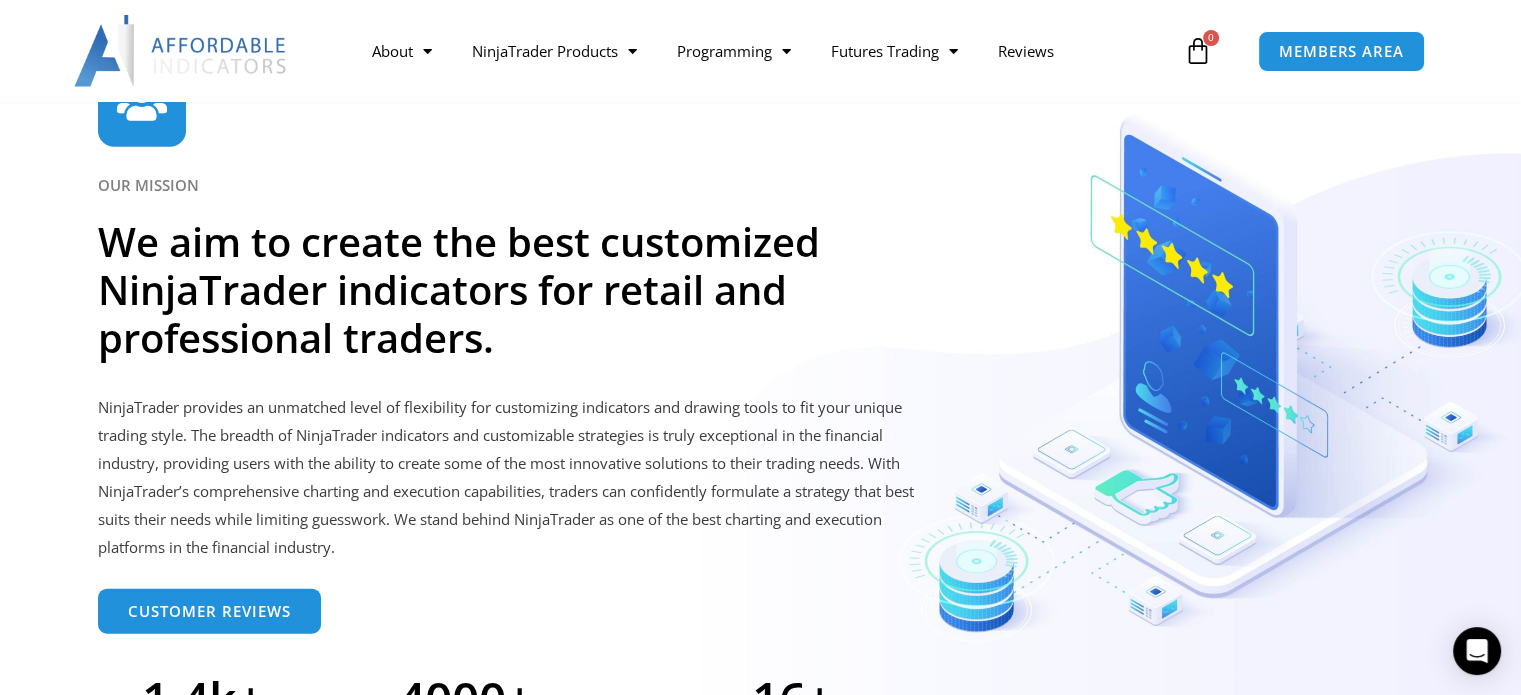 click on "We aim to create the best customized NinjaTrader indicators for retail and professional traders." at bounding box center [495, 290] 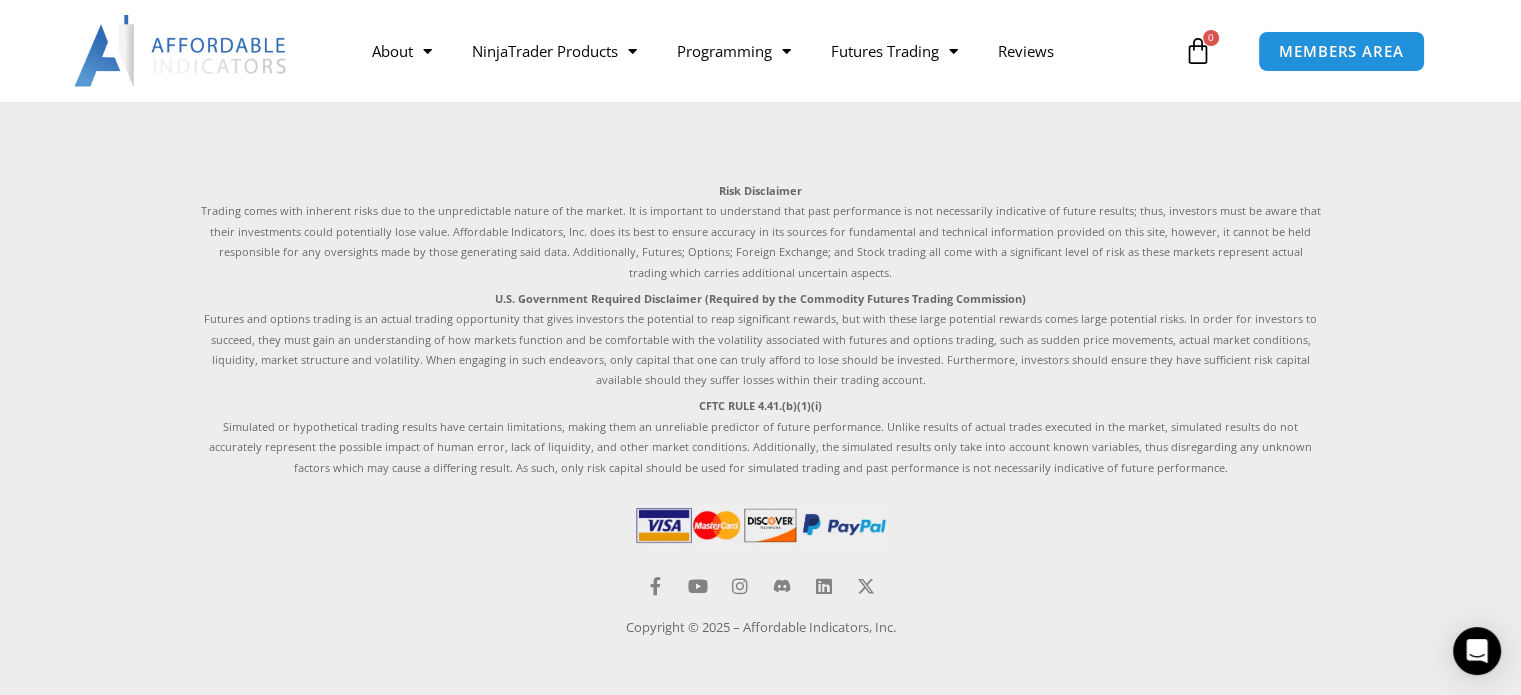 scroll, scrollTop: 5936, scrollLeft: 0, axis: vertical 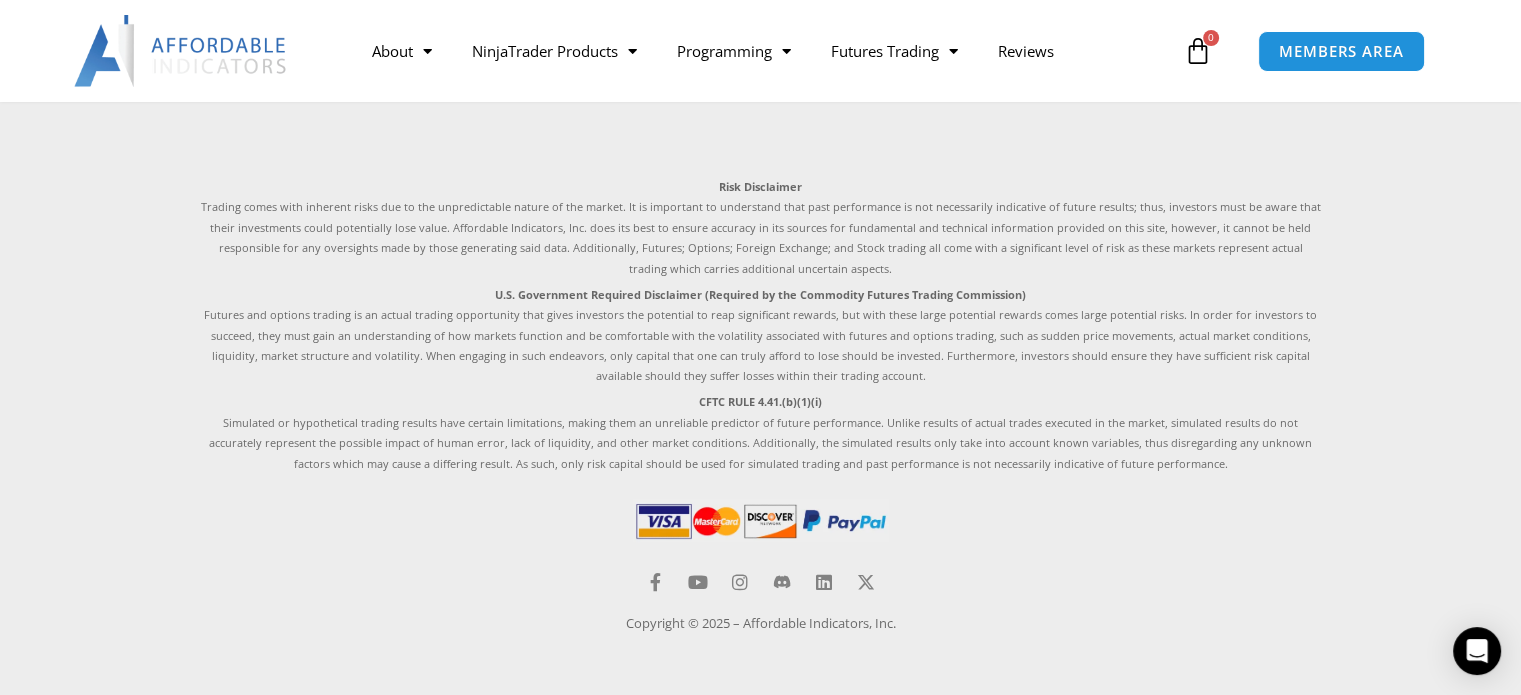 drag, startPoint x: 1371, startPoint y: 162, endPoint x: 1392, endPoint y: 165, distance: 21.213203 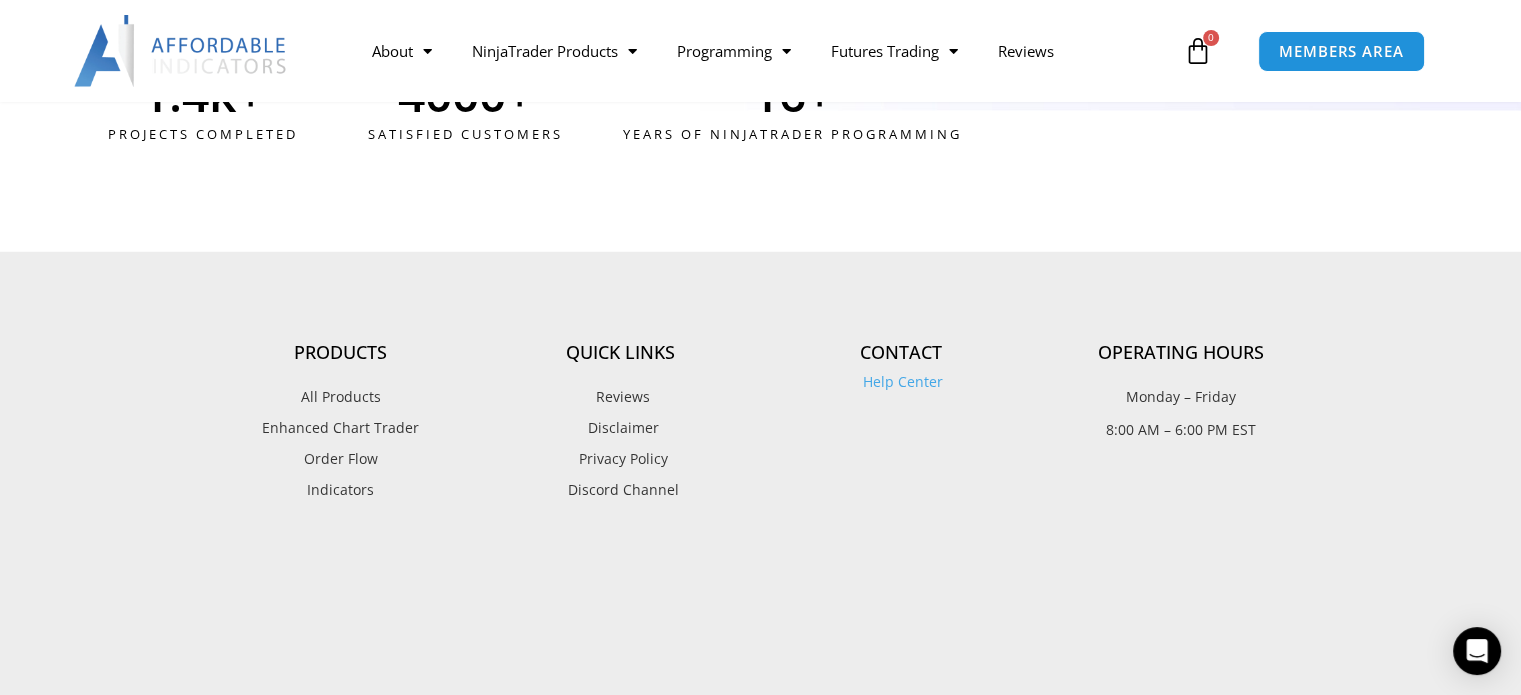 scroll, scrollTop: 5328, scrollLeft: 0, axis: vertical 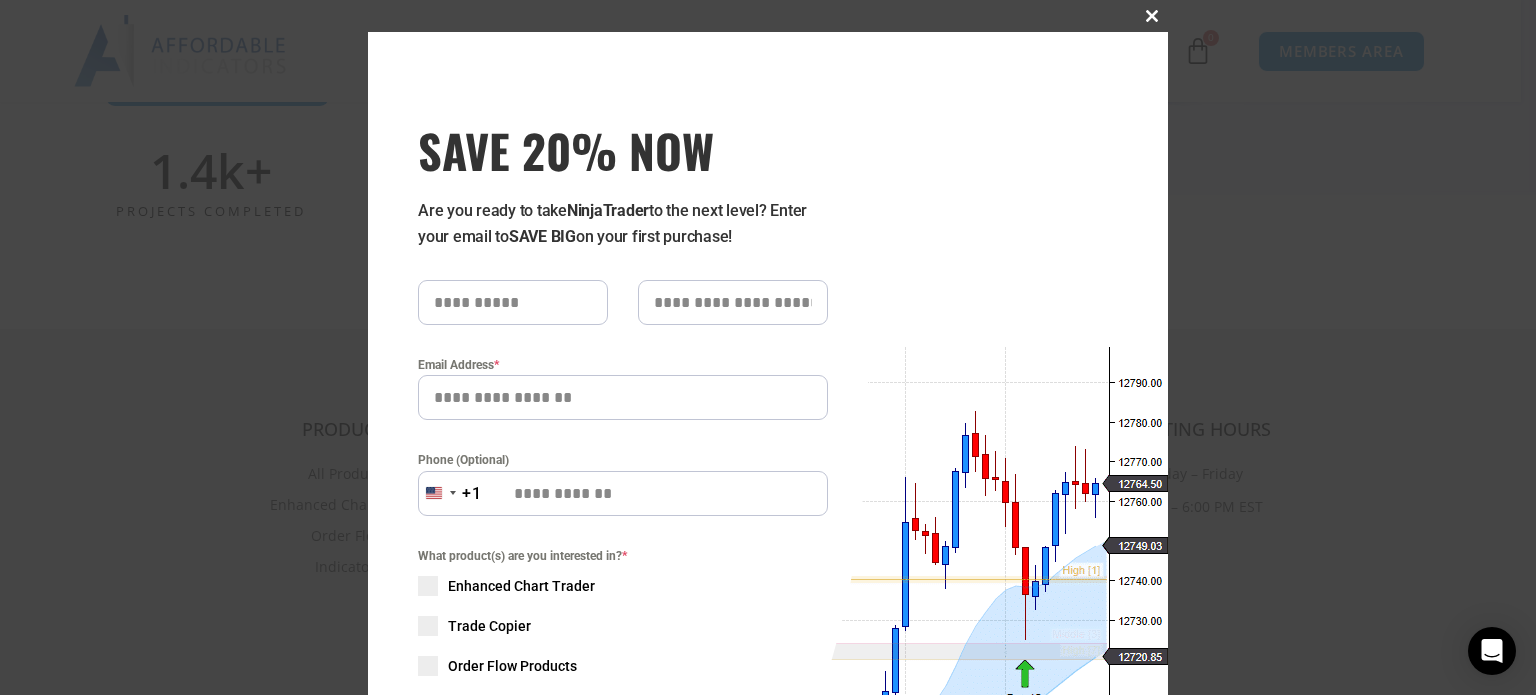 click at bounding box center [1152, 16] 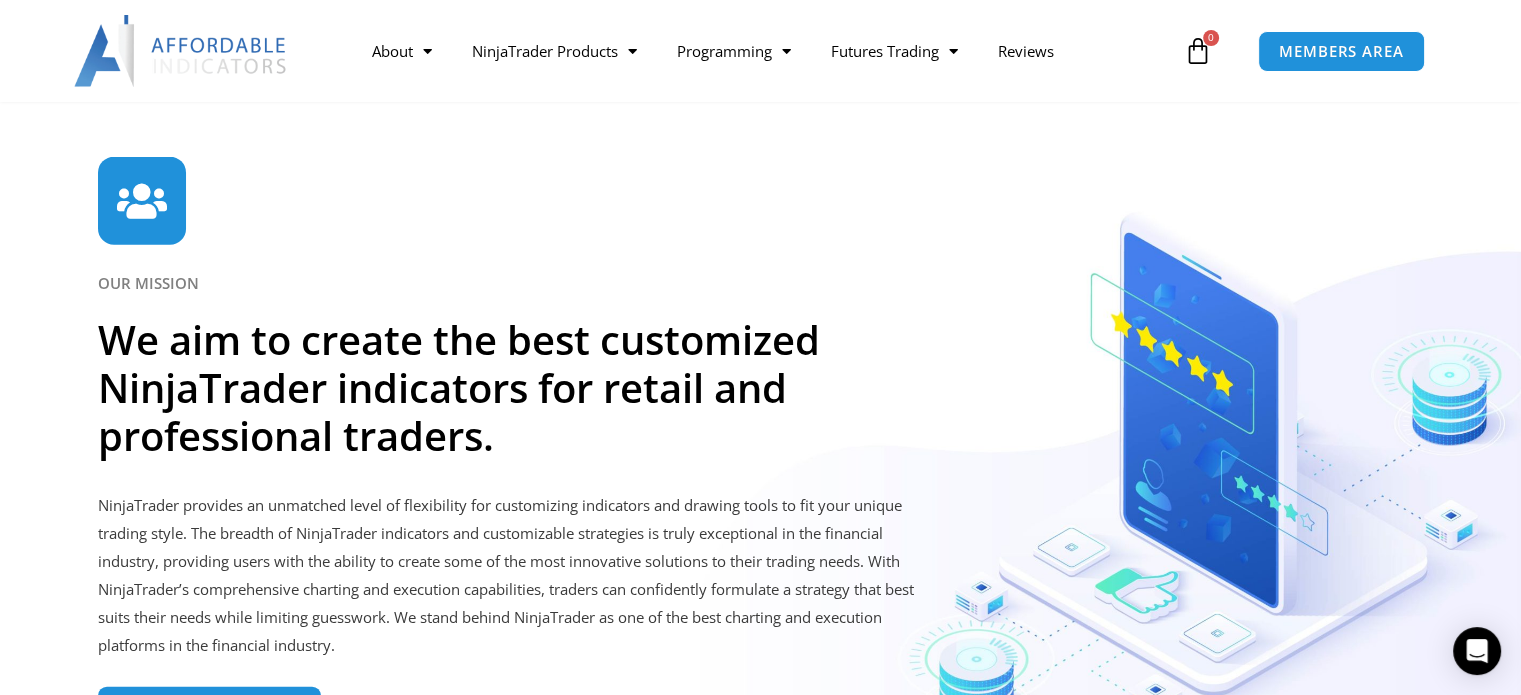 scroll, scrollTop: 4528, scrollLeft: 0, axis: vertical 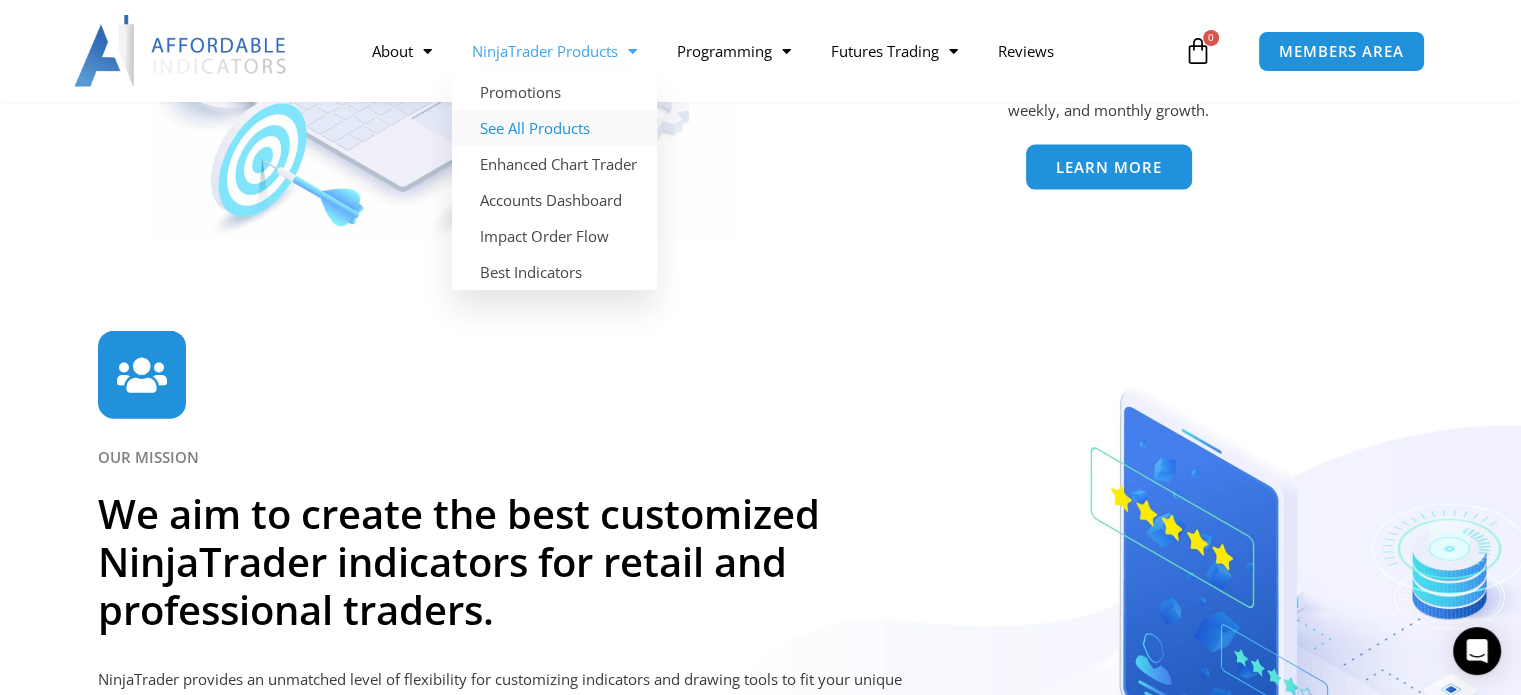 click on "See All Products" 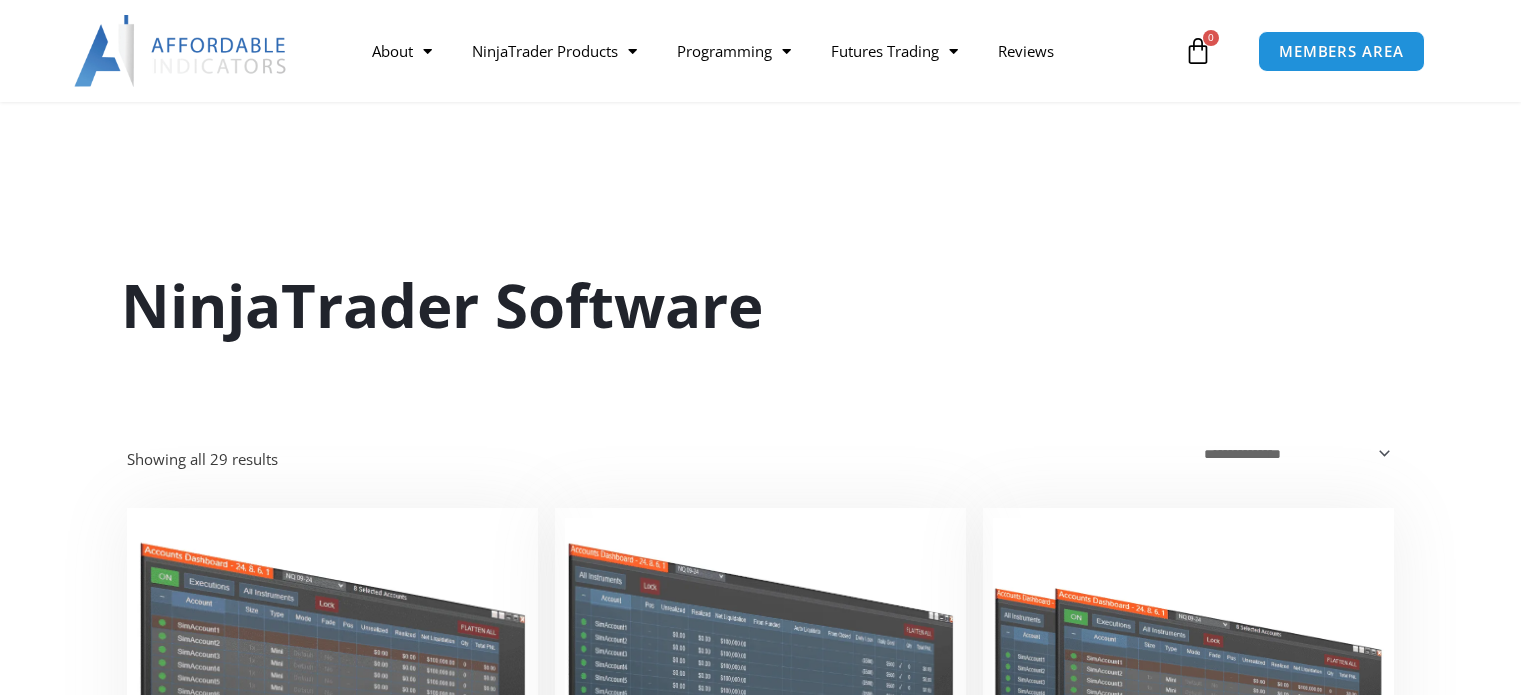 scroll, scrollTop: 300, scrollLeft: 0, axis: vertical 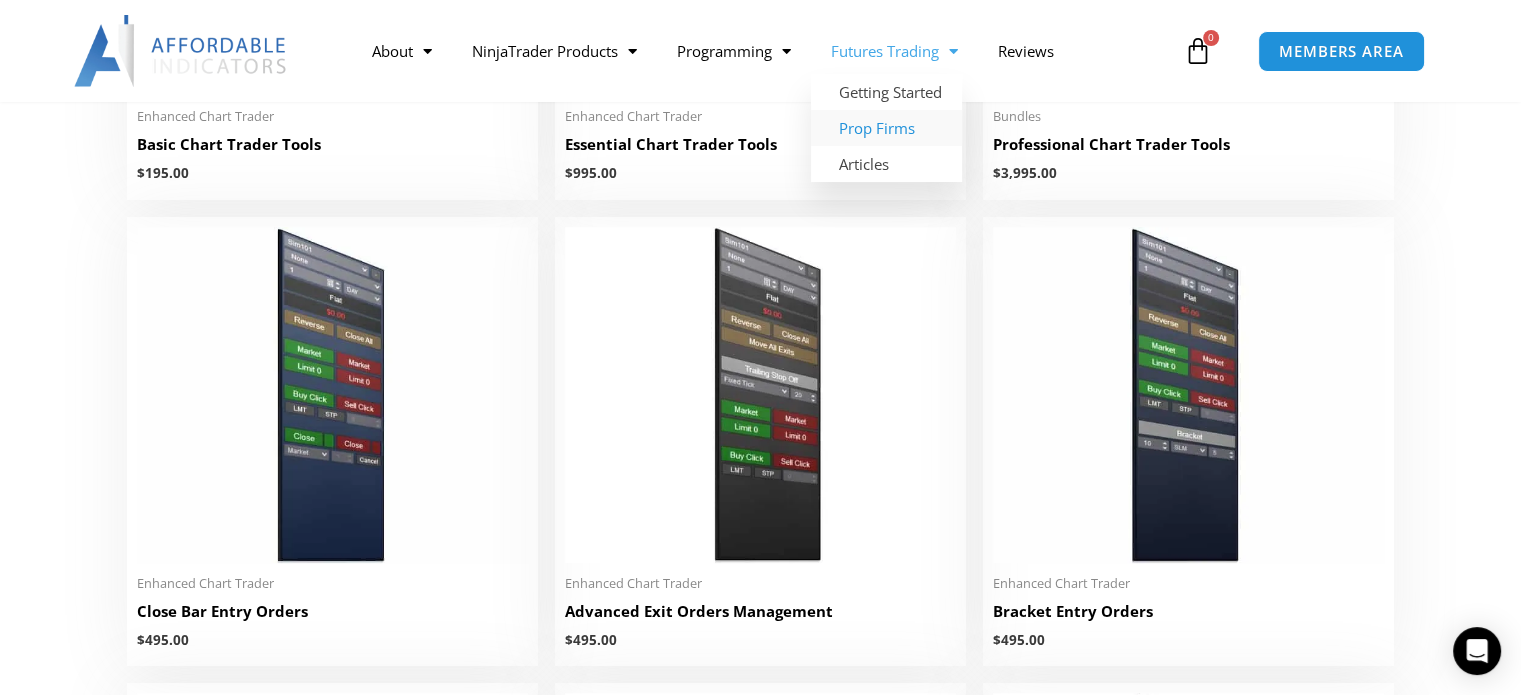 click on "Prop Firms" 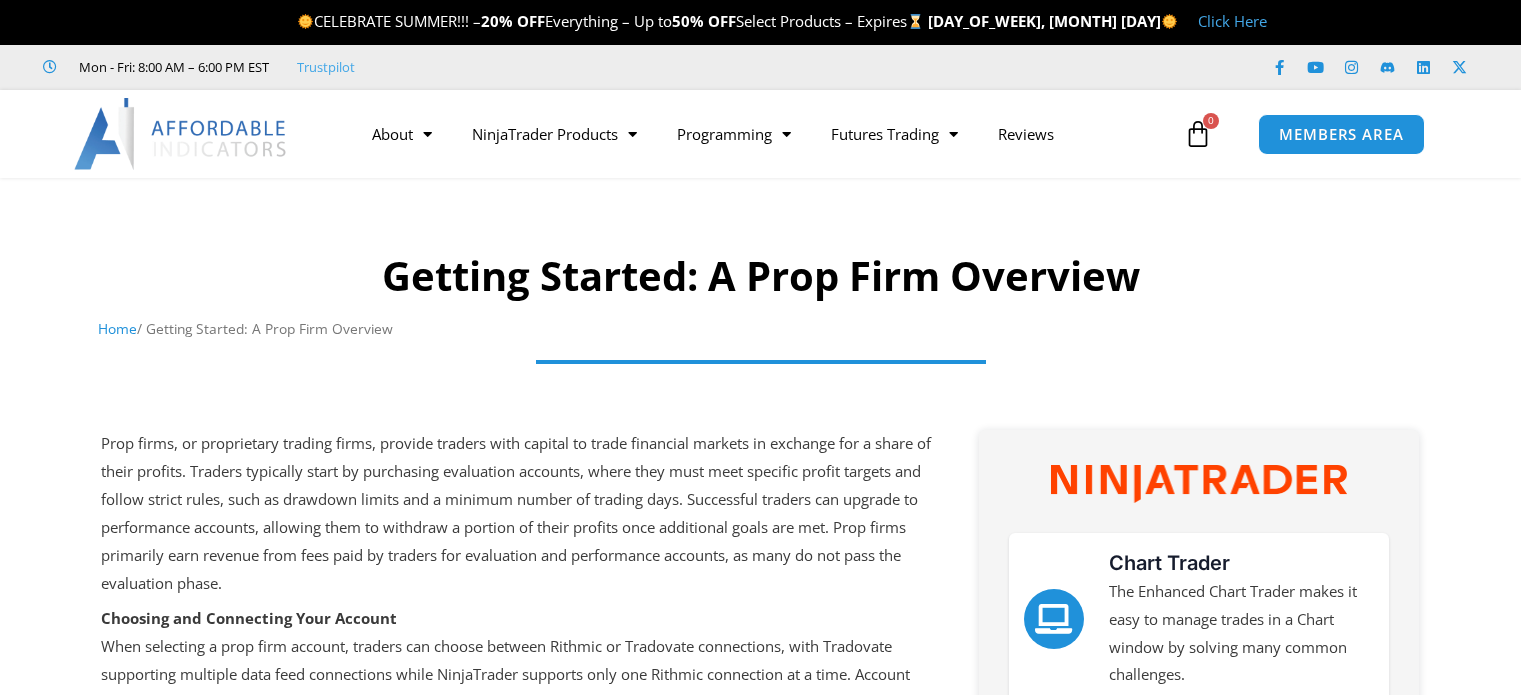 scroll, scrollTop: 0, scrollLeft: 0, axis: both 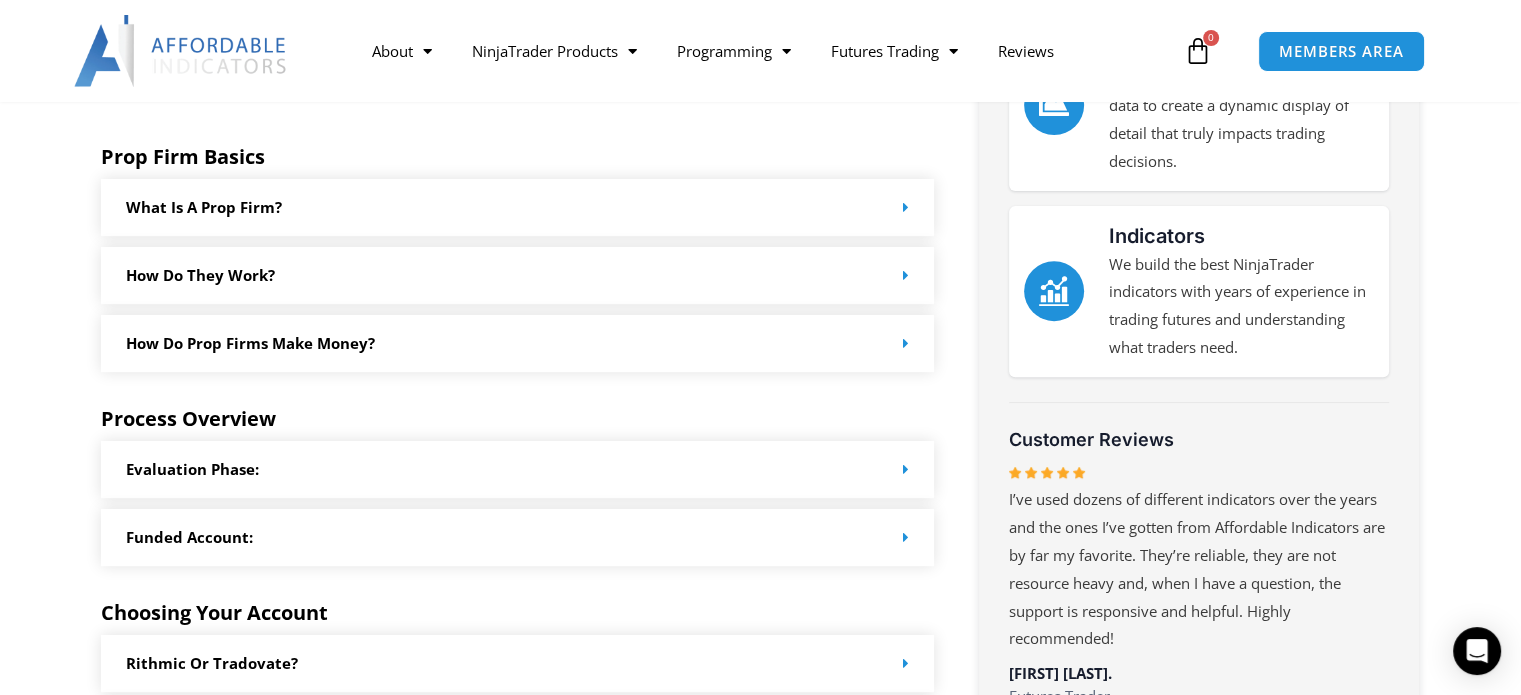 click on "What is a prop firm?" at bounding box center (518, 207) 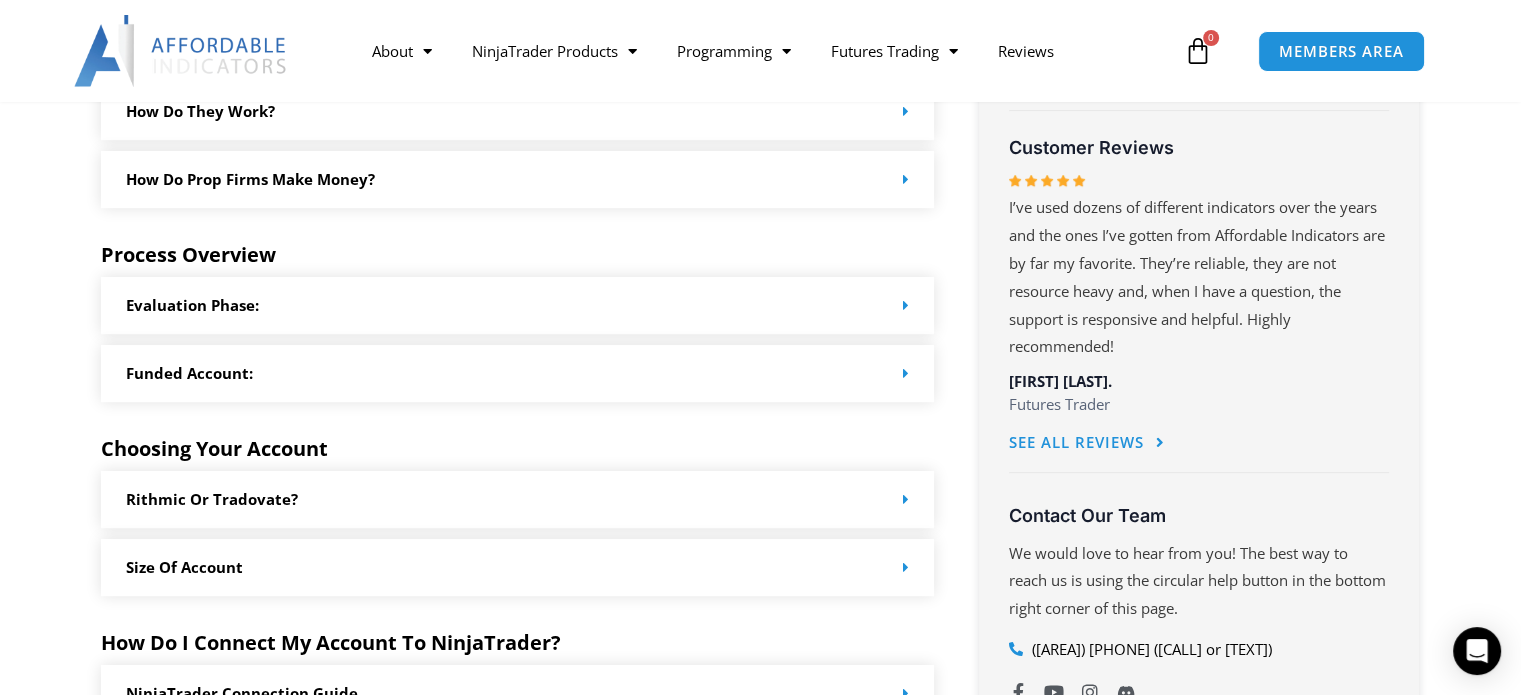 scroll, scrollTop: 1000, scrollLeft: 0, axis: vertical 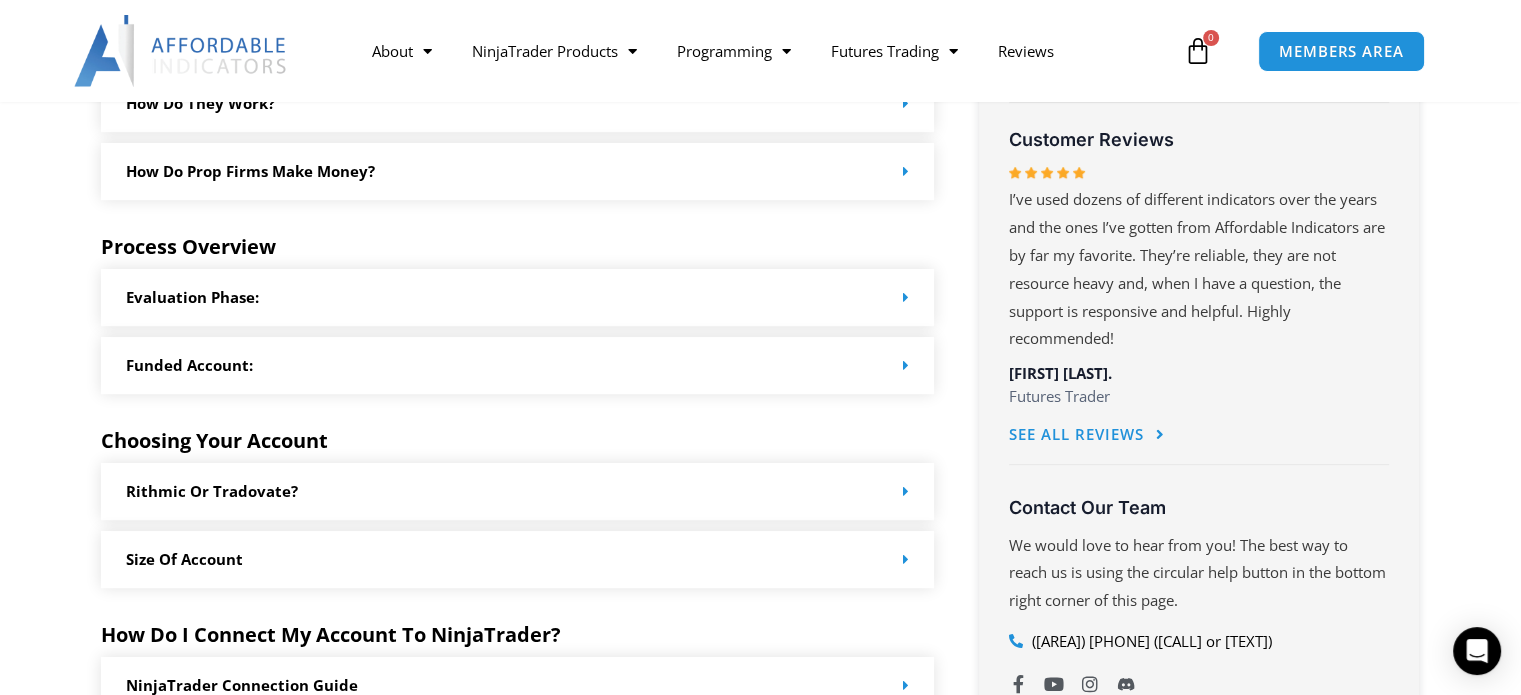 click on "Funded Account:" at bounding box center (518, 365) 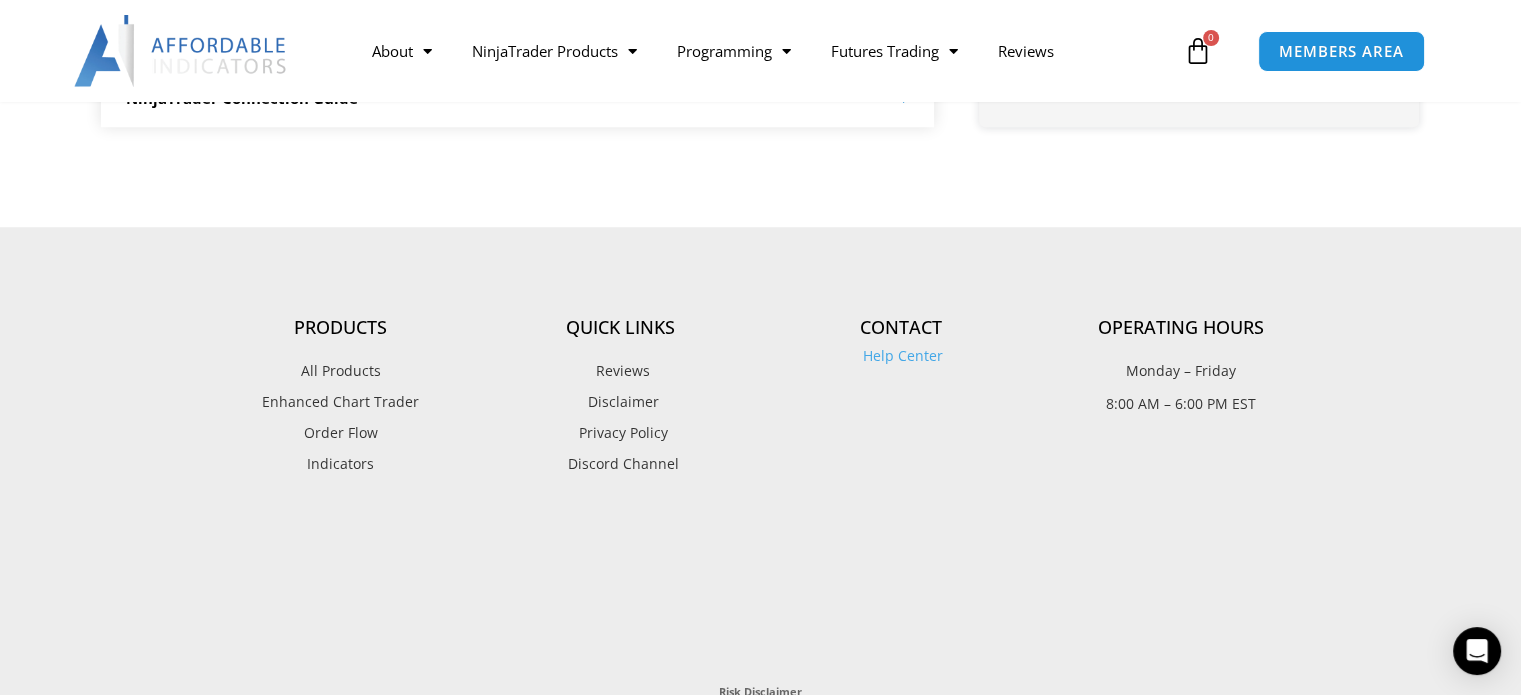 scroll, scrollTop: 1700, scrollLeft: 0, axis: vertical 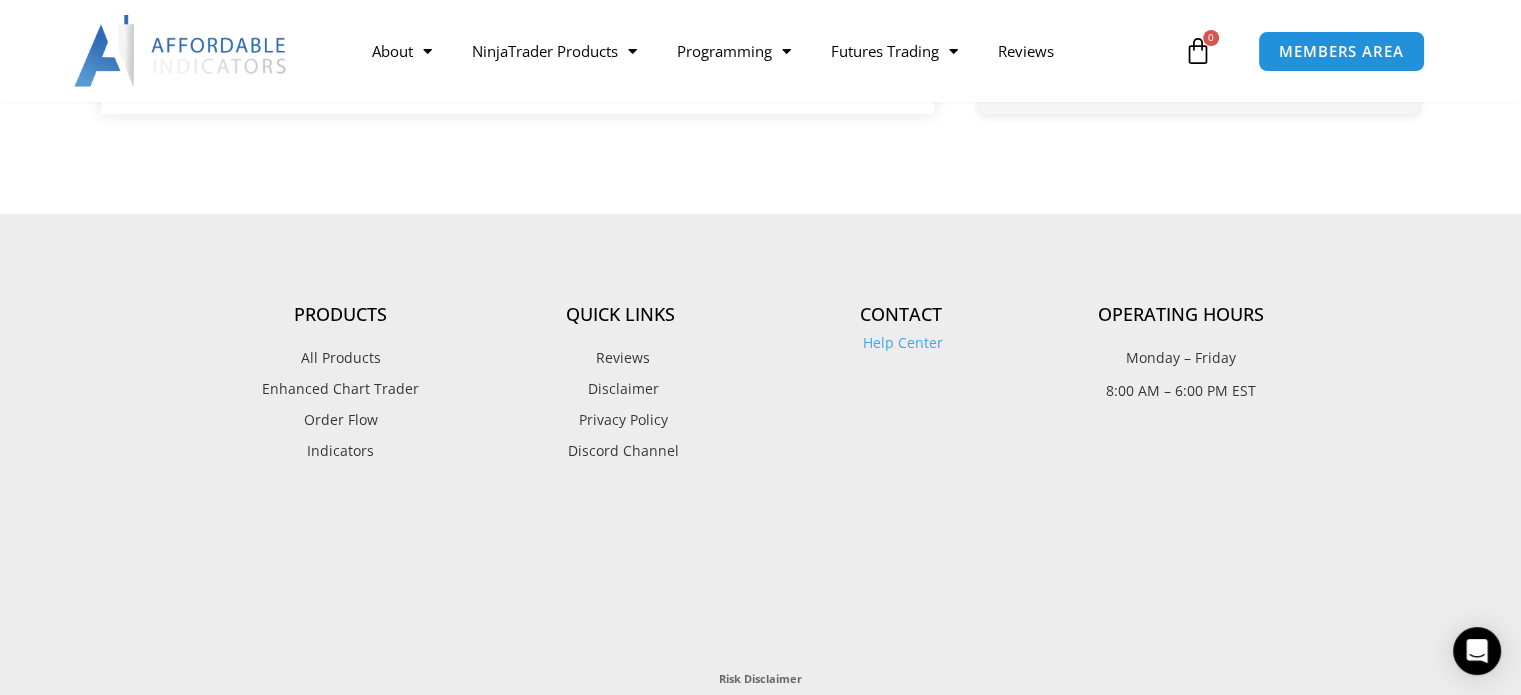 click on "Indicators" at bounding box center [340, 451] 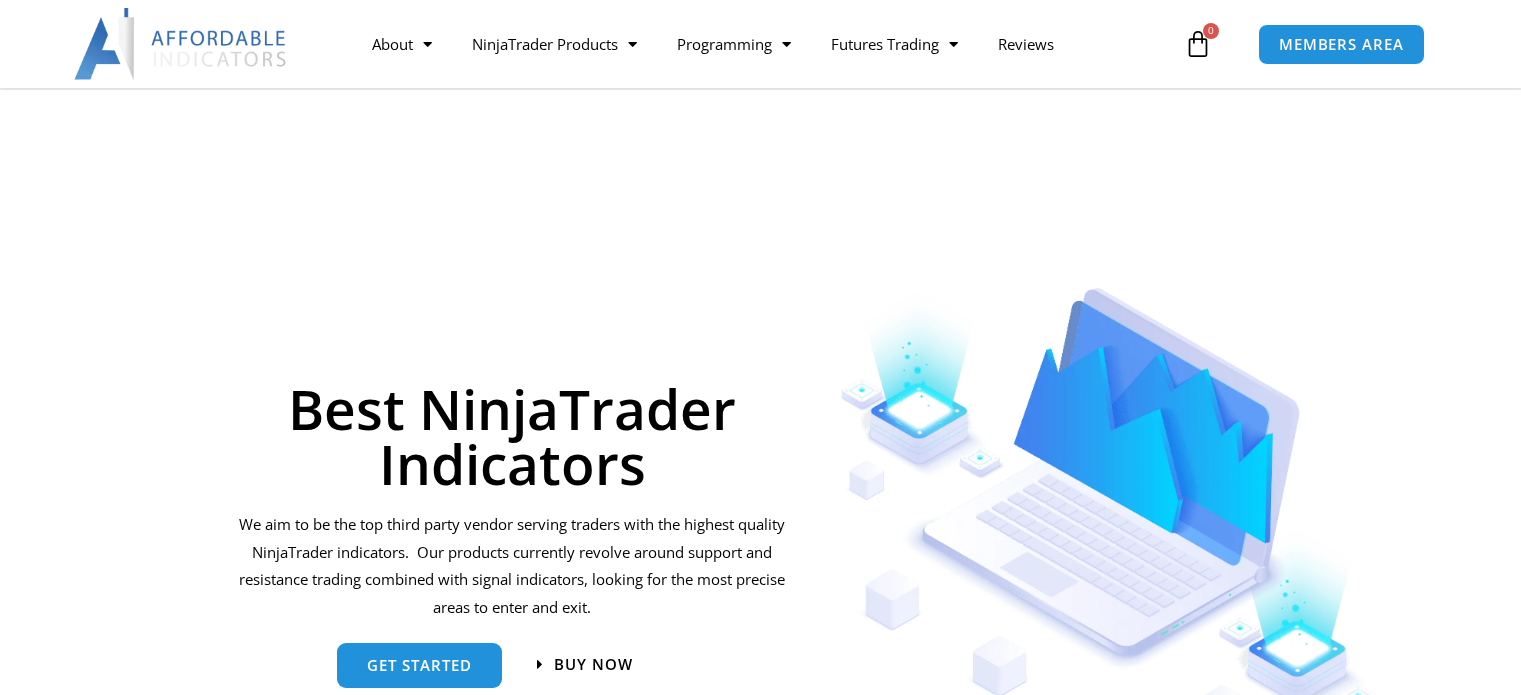 scroll, scrollTop: 400, scrollLeft: 0, axis: vertical 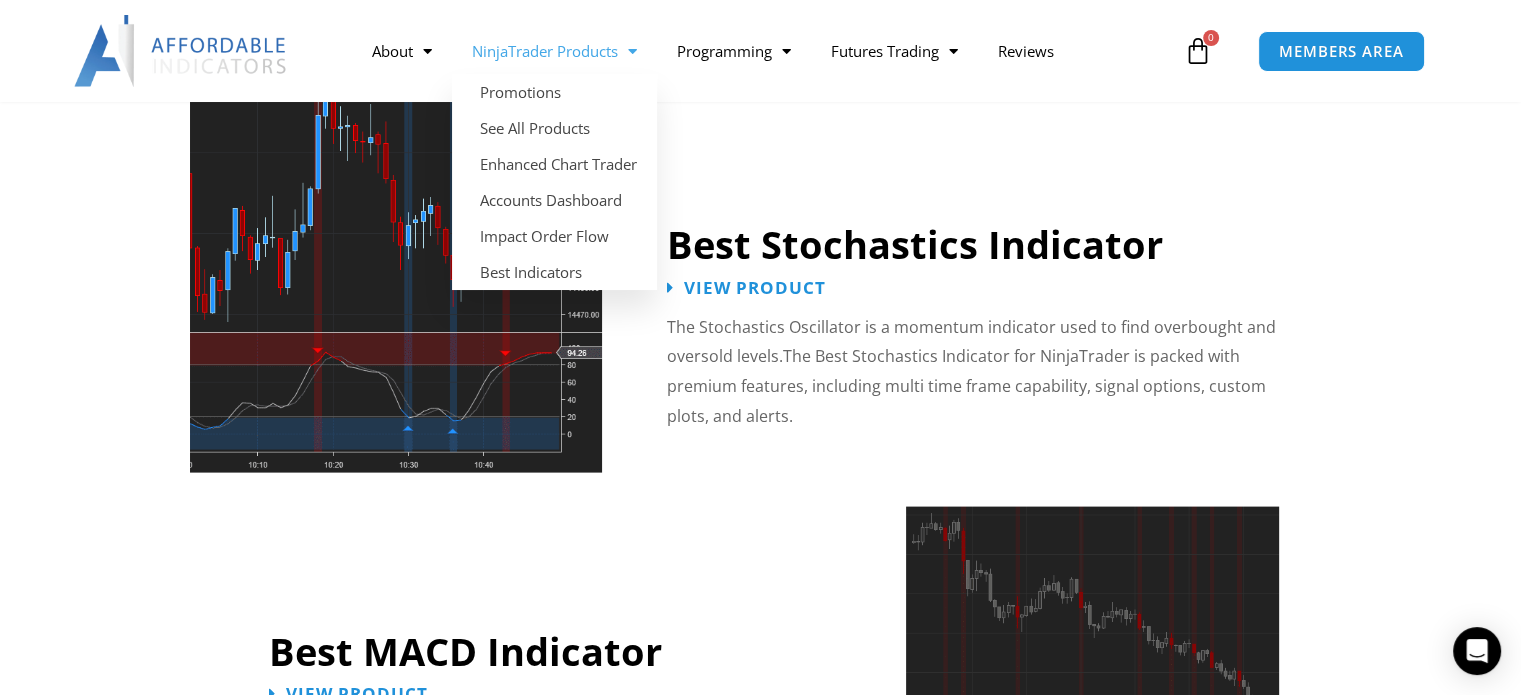 click on "NinjaTrader Products" 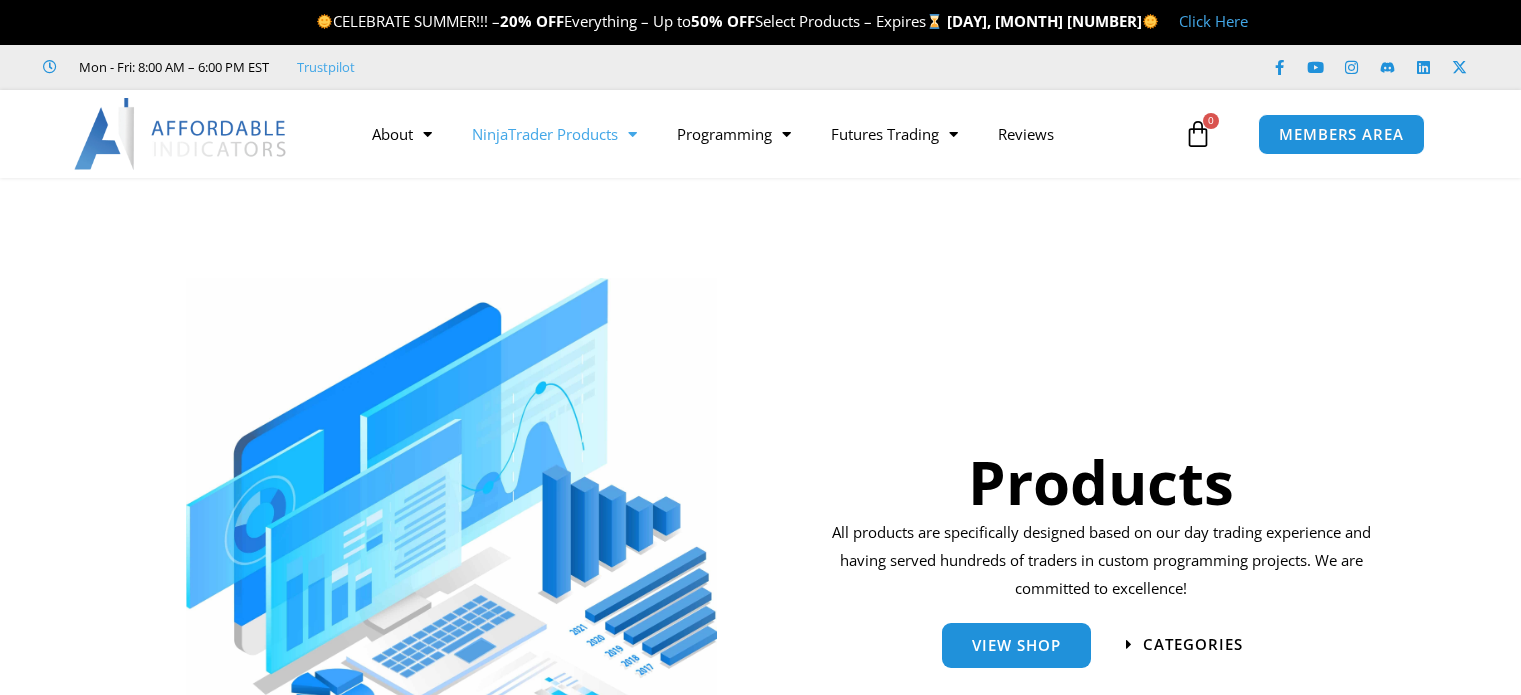 scroll, scrollTop: 0, scrollLeft: 0, axis: both 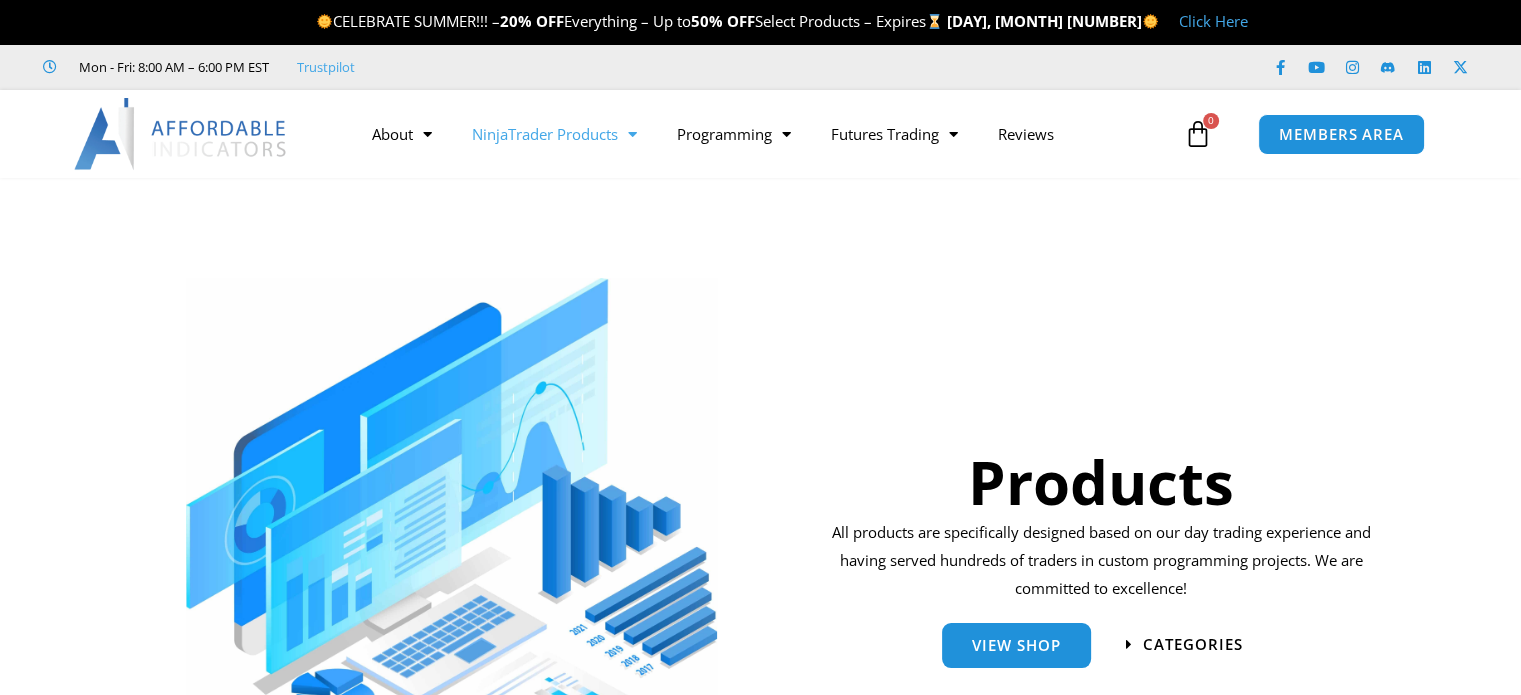 click on "NinjaTrader Products" 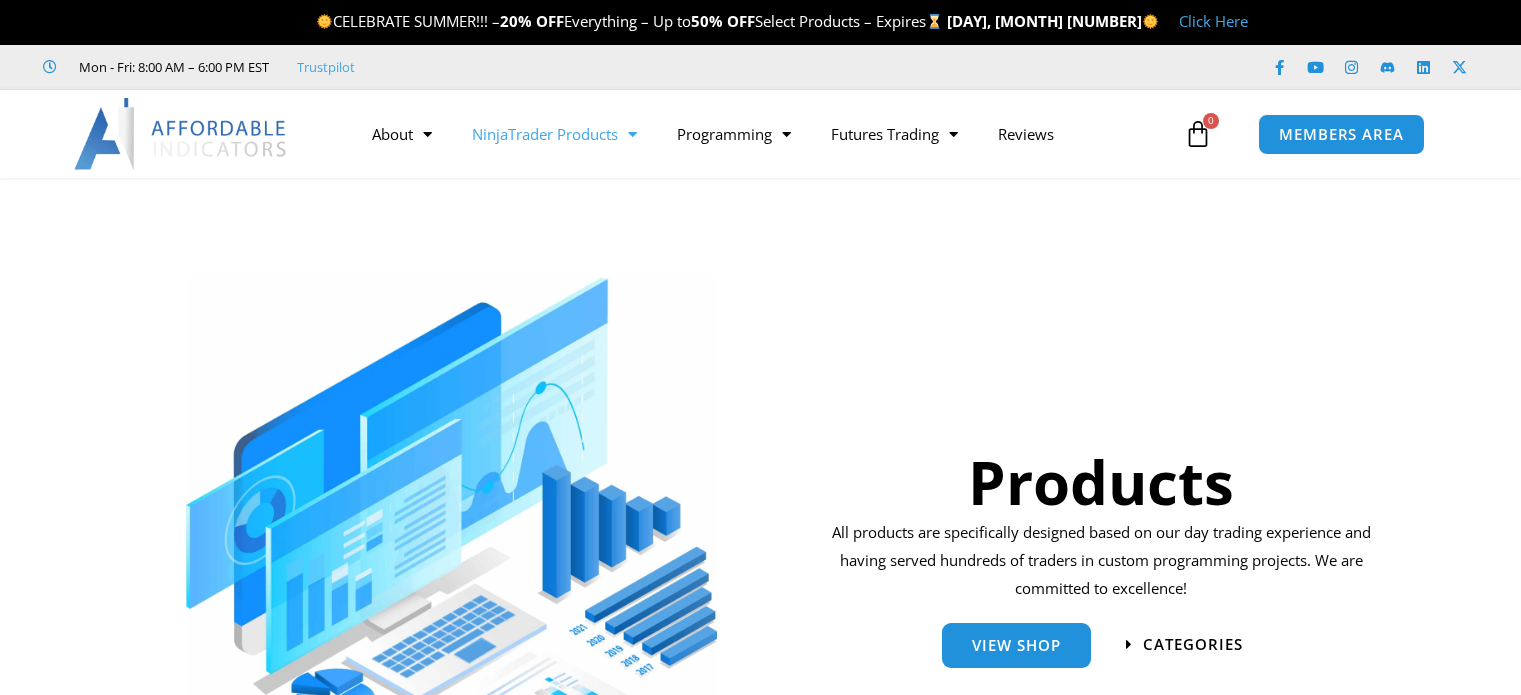 scroll, scrollTop: 0, scrollLeft: 0, axis: both 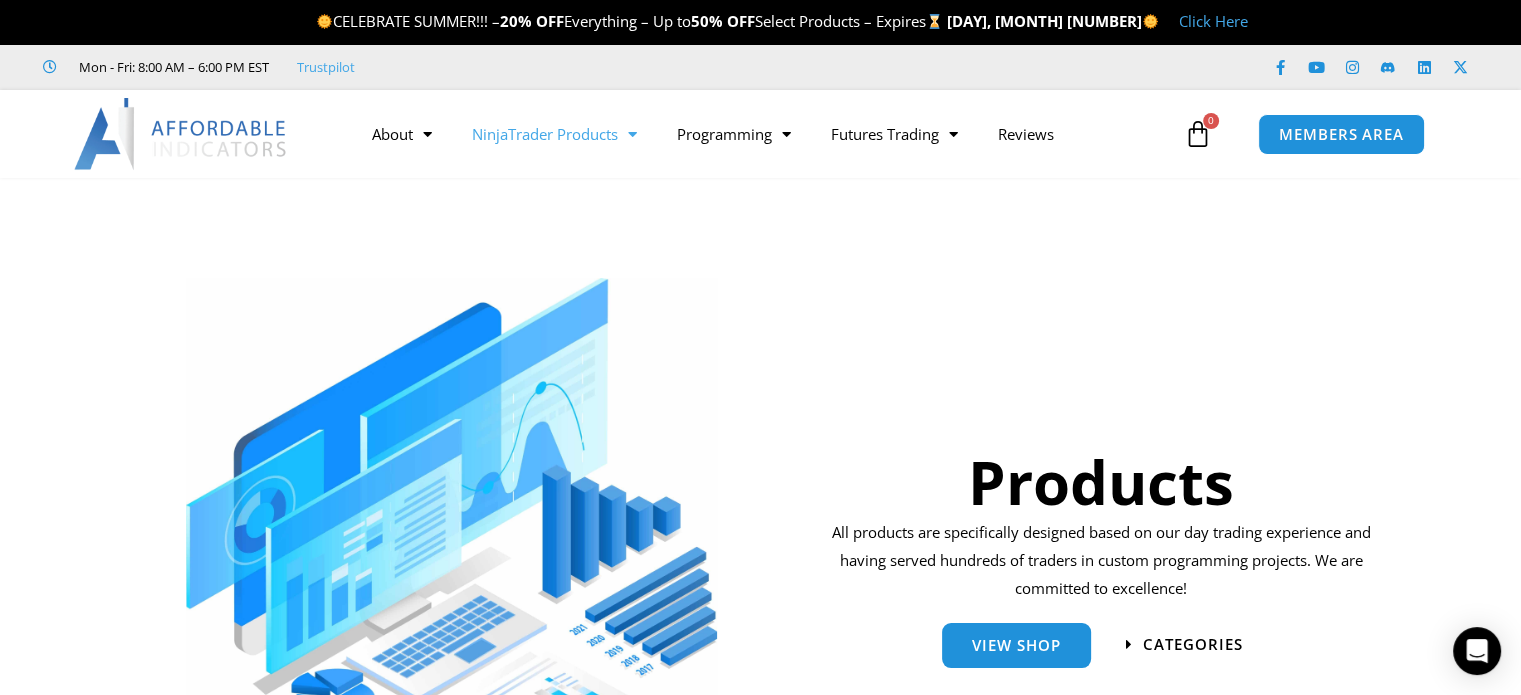 click on "NinjaTrader Products" 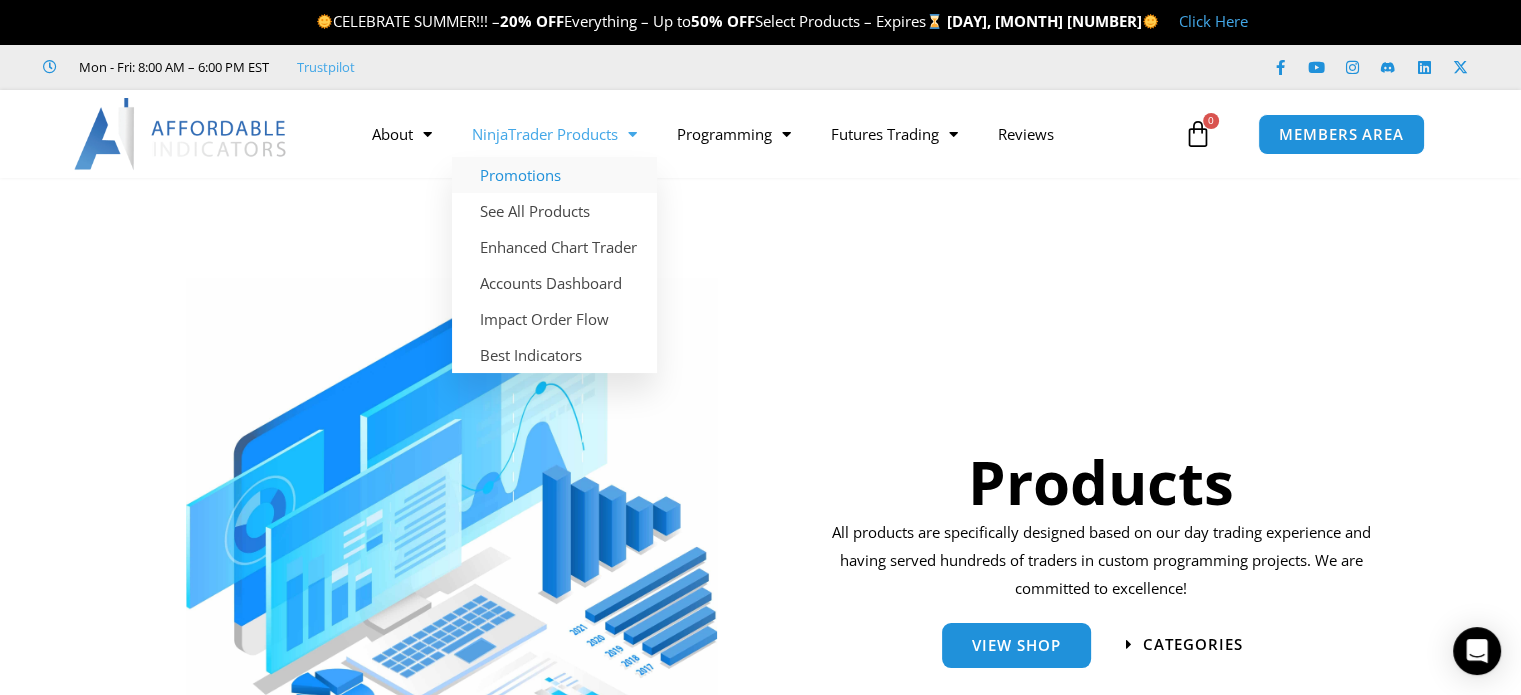 click on "Promotions" 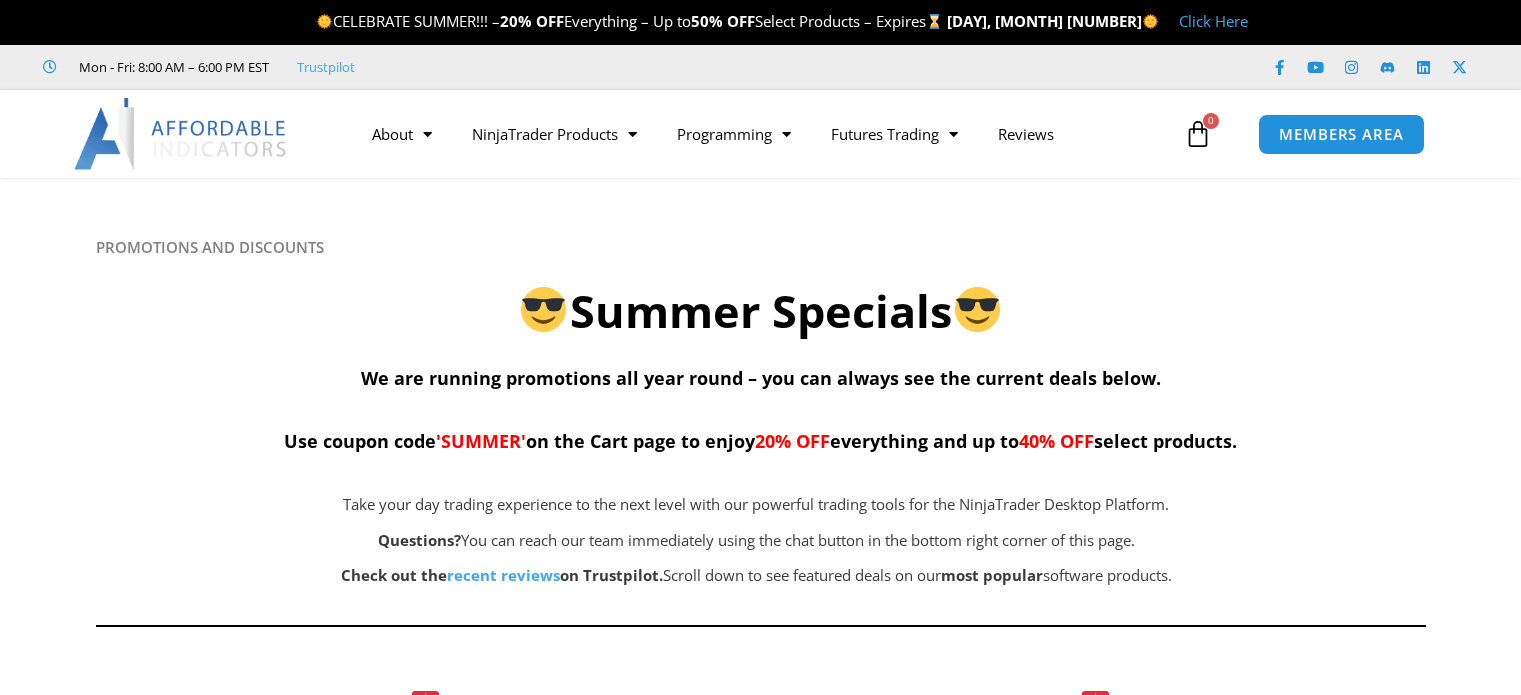 scroll, scrollTop: 0, scrollLeft: 0, axis: both 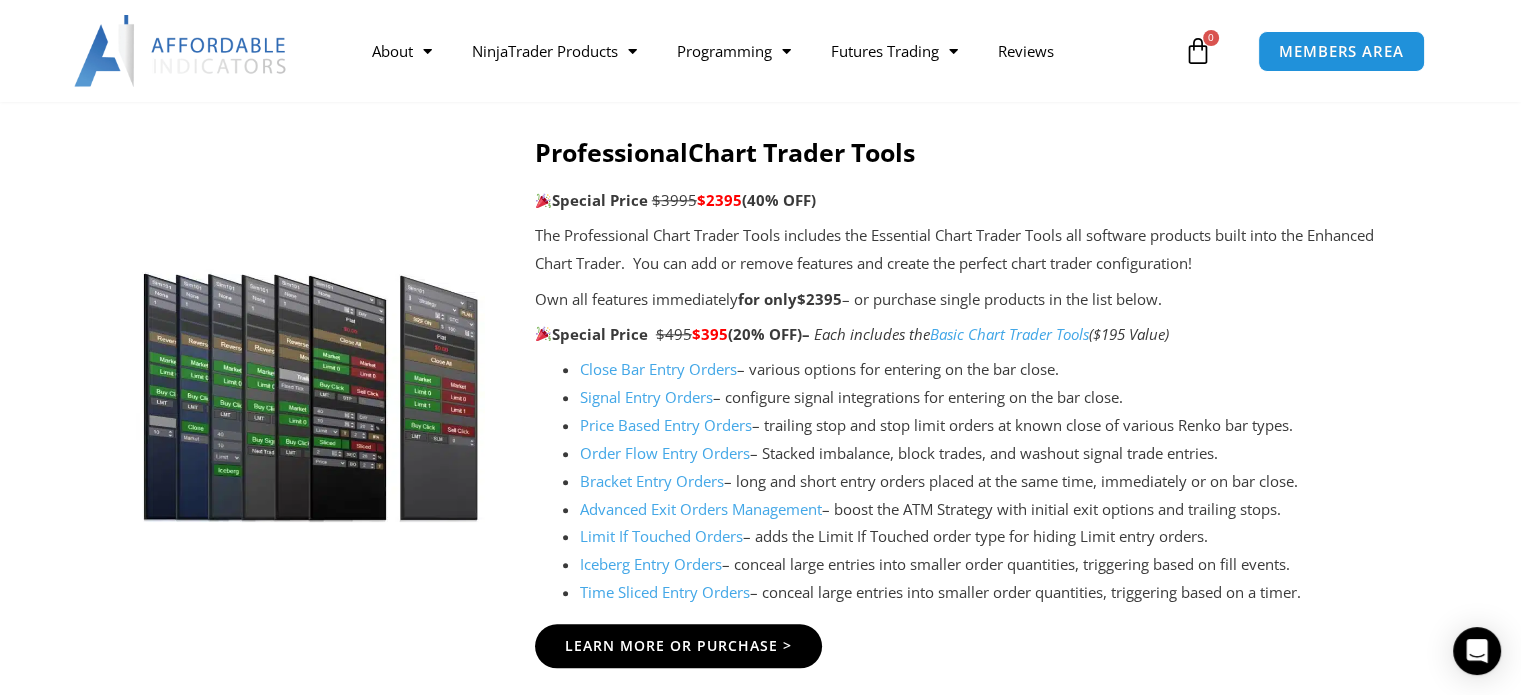 click on "The Professional Chart Trader Tools includes the Essential Chart Trader Tools all software products built into the Enhanced Chart Trader.  You can add or remove features and create the perfect chart trader configuration! Own all features immediately  for only  $2395  – or purchase single products in the list below.  Special Price     $495  $395  (20% OFF)  –   Each includes the  Basic Chart Trader Tools  ($195 Value)" at bounding box center [960, 285] 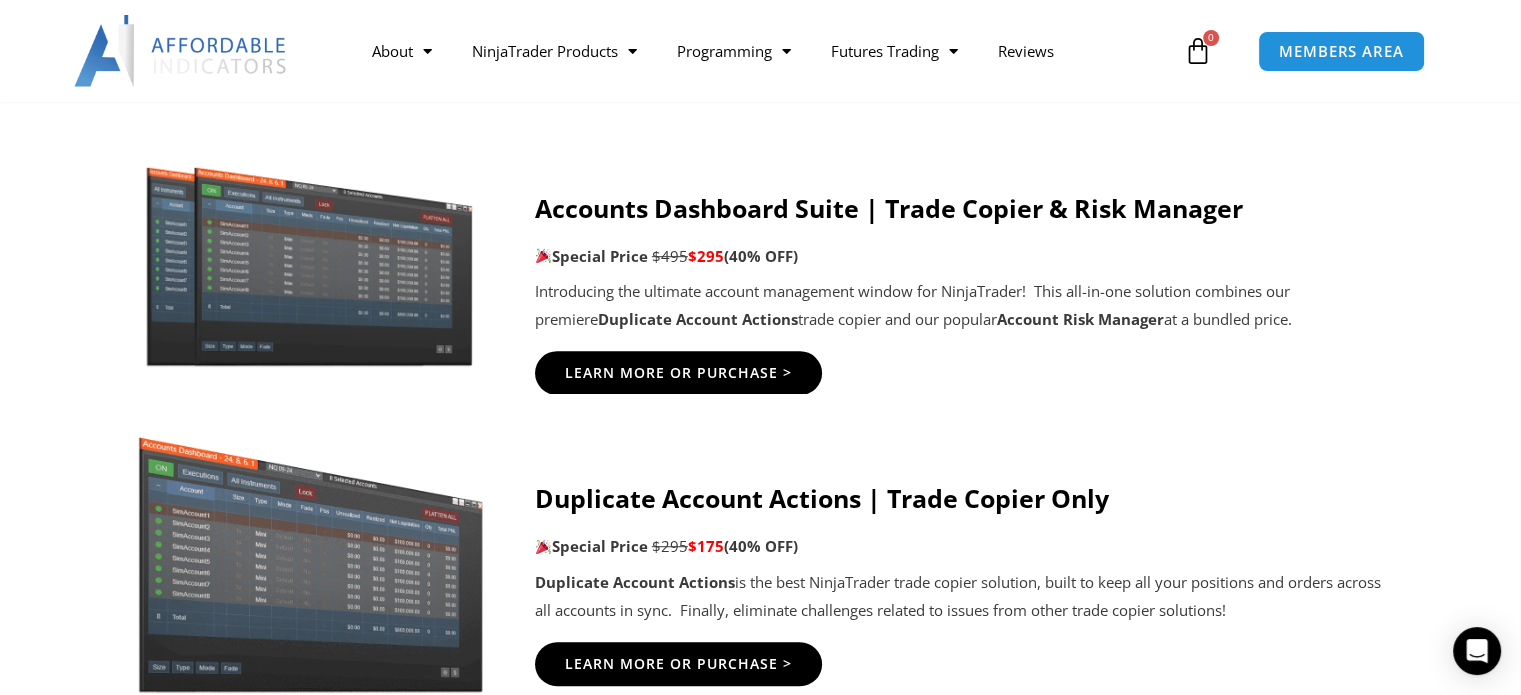 scroll, scrollTop: 1100, scrollLeft: 0, axis: vertical 